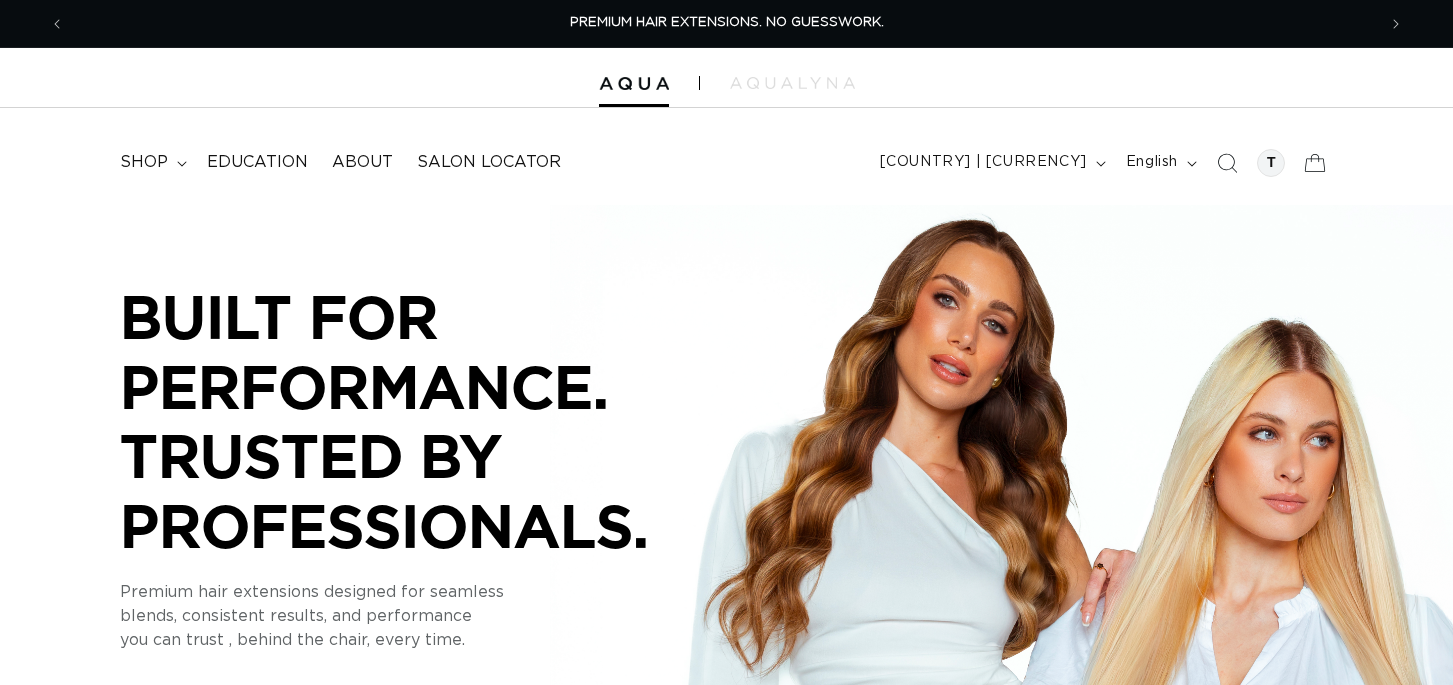 scroll, scrollTop: 0, scrollLeft: 0, axis: both 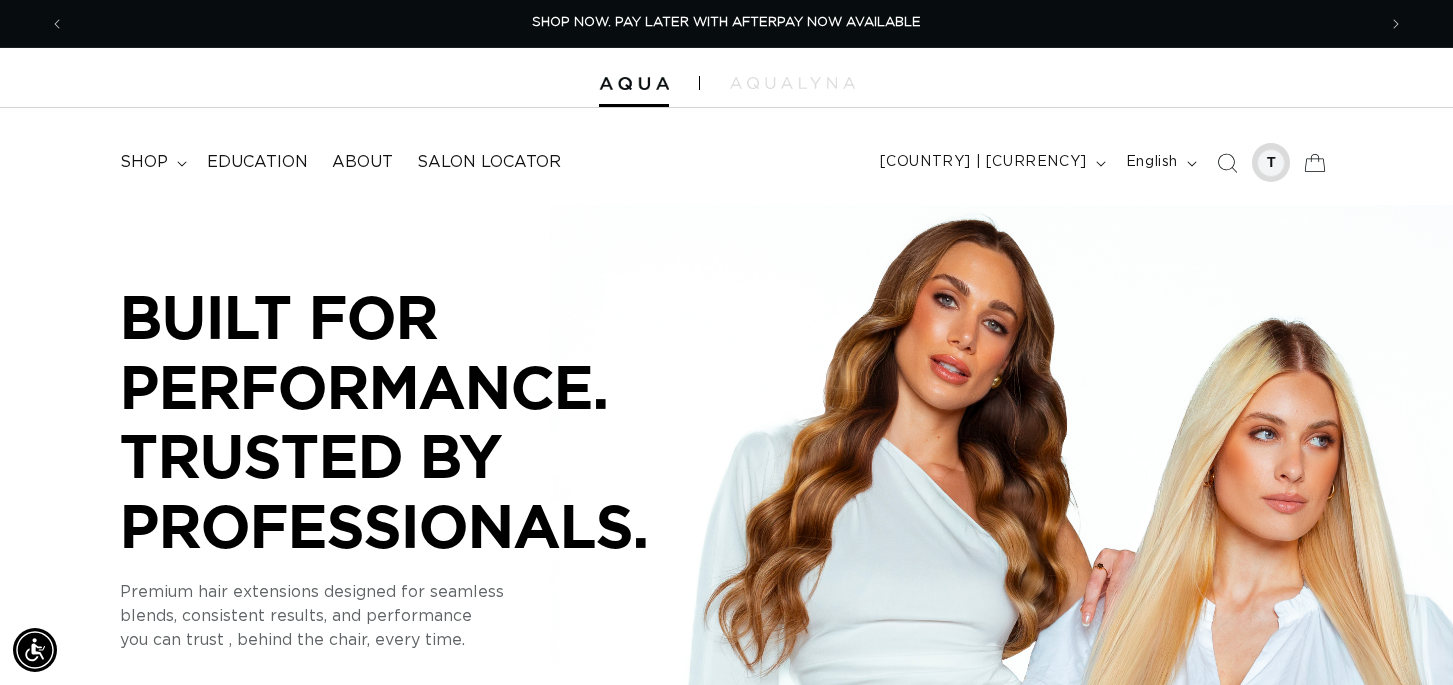 click at bounding box center [1271, 163] 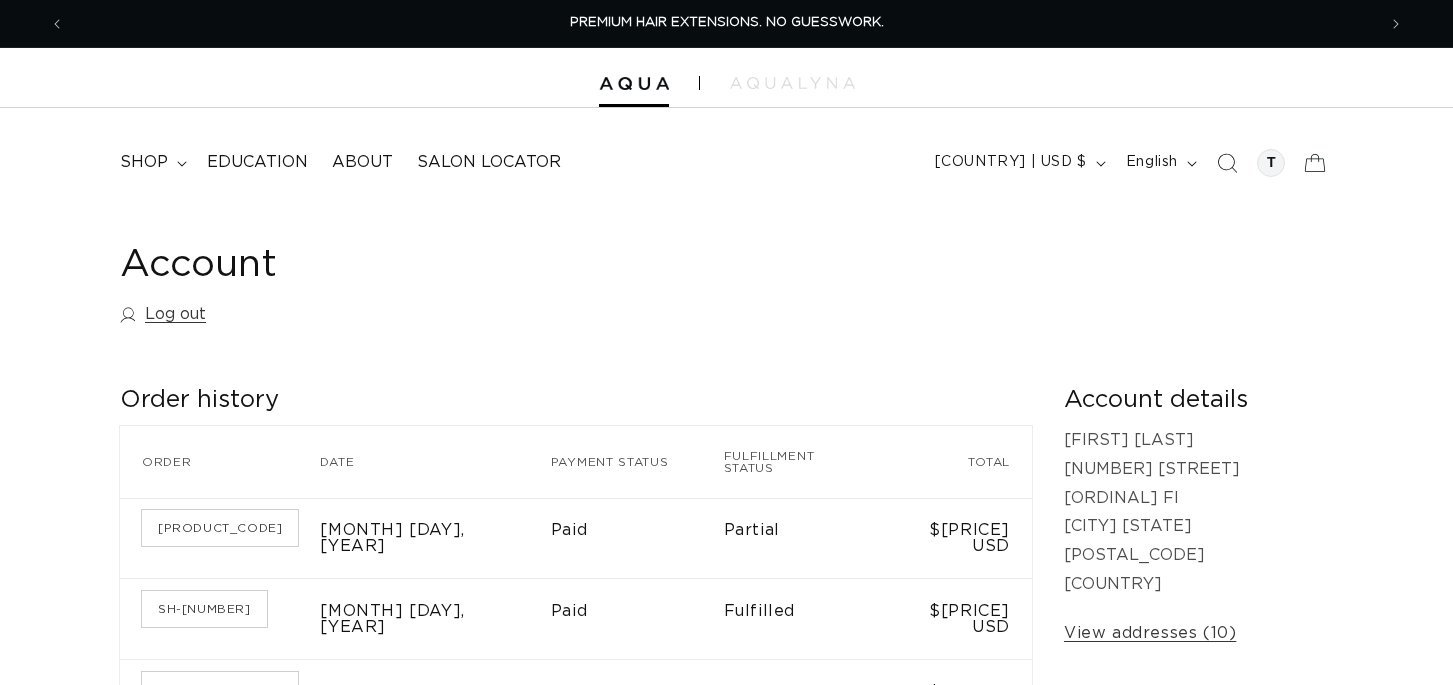 scroll, scrollTop: 0, scrollLeft: 0, axis: both 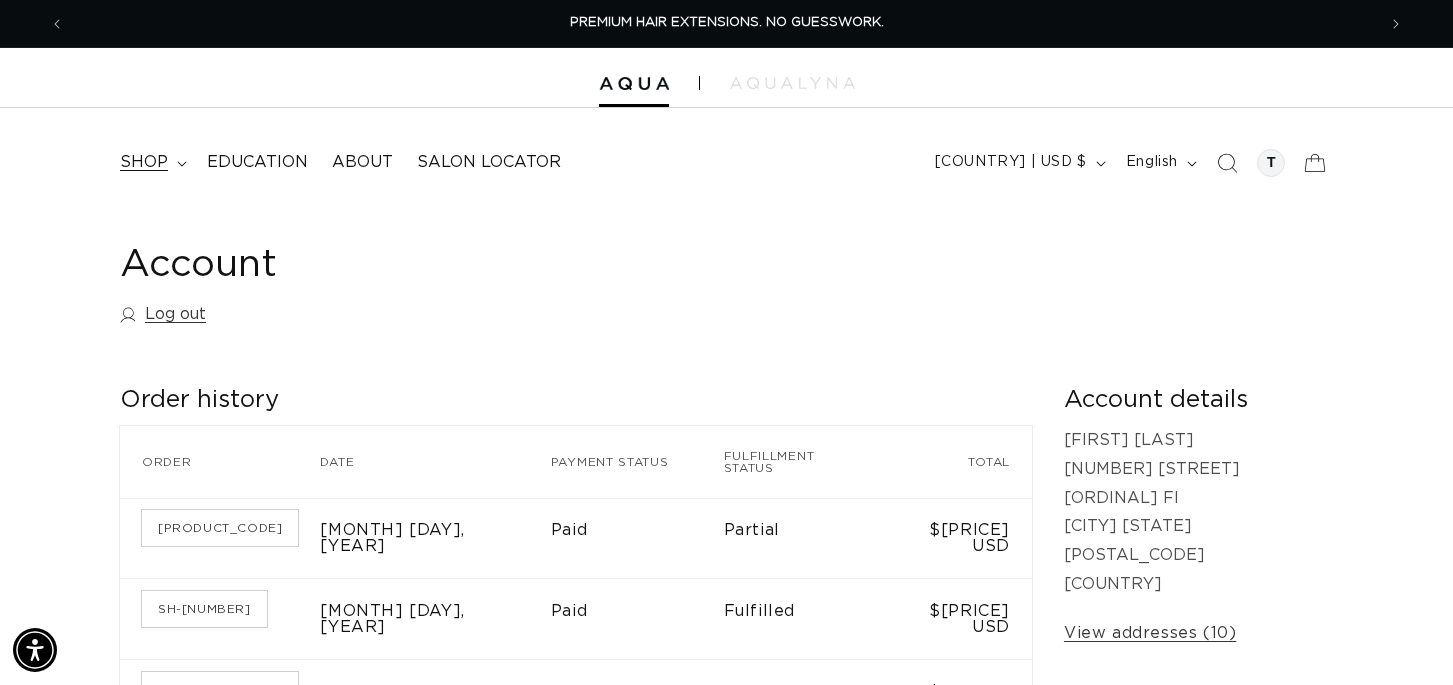 click on "shop" at bounding box center [144, 162] 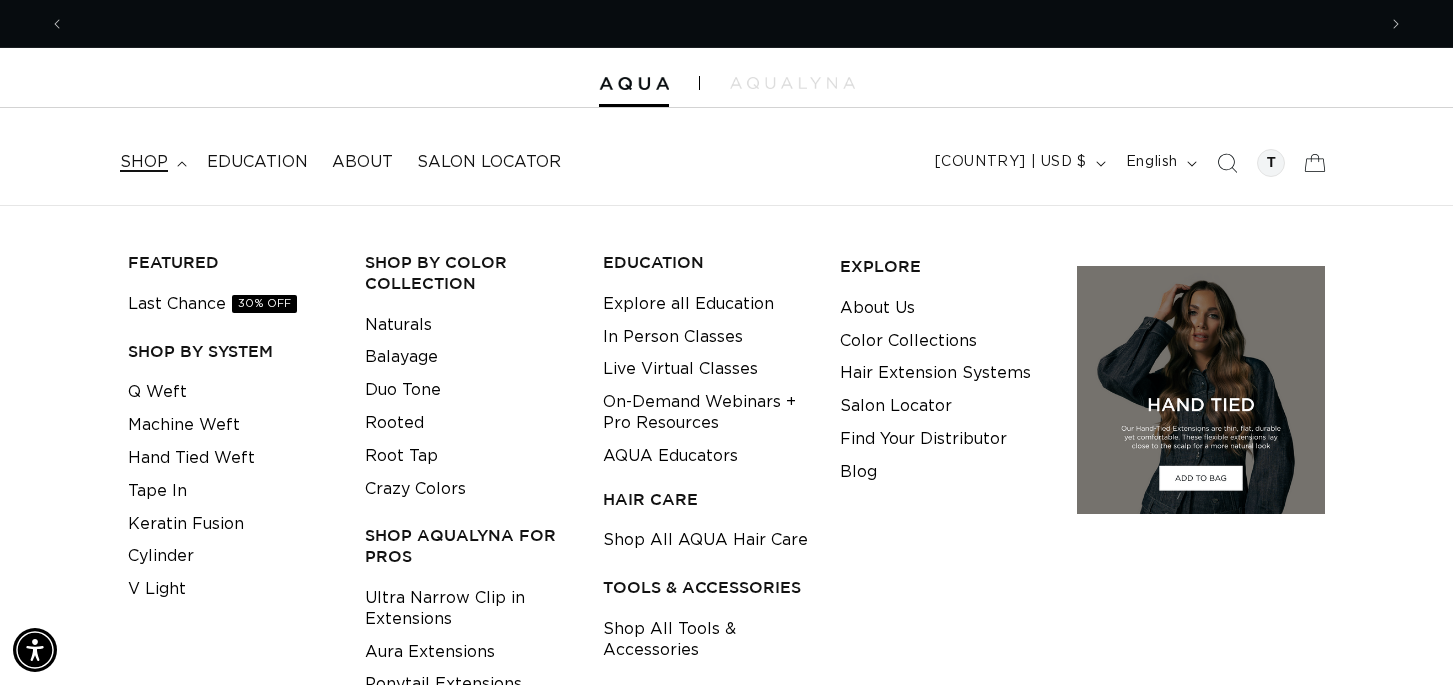 scroll, scrollTop: 0, scrollLeft: 2622, axis: horizontal 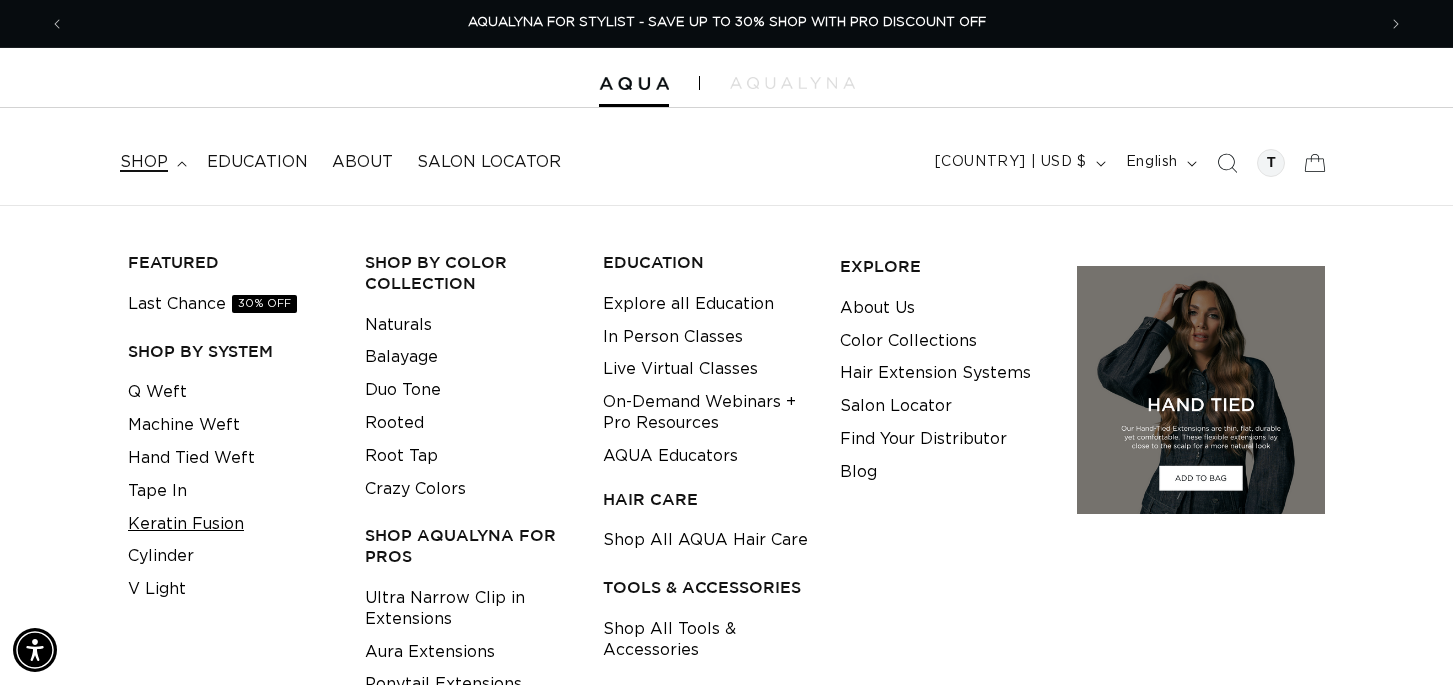 click on "Keratin Fusion" at bounding box center (186, 524) 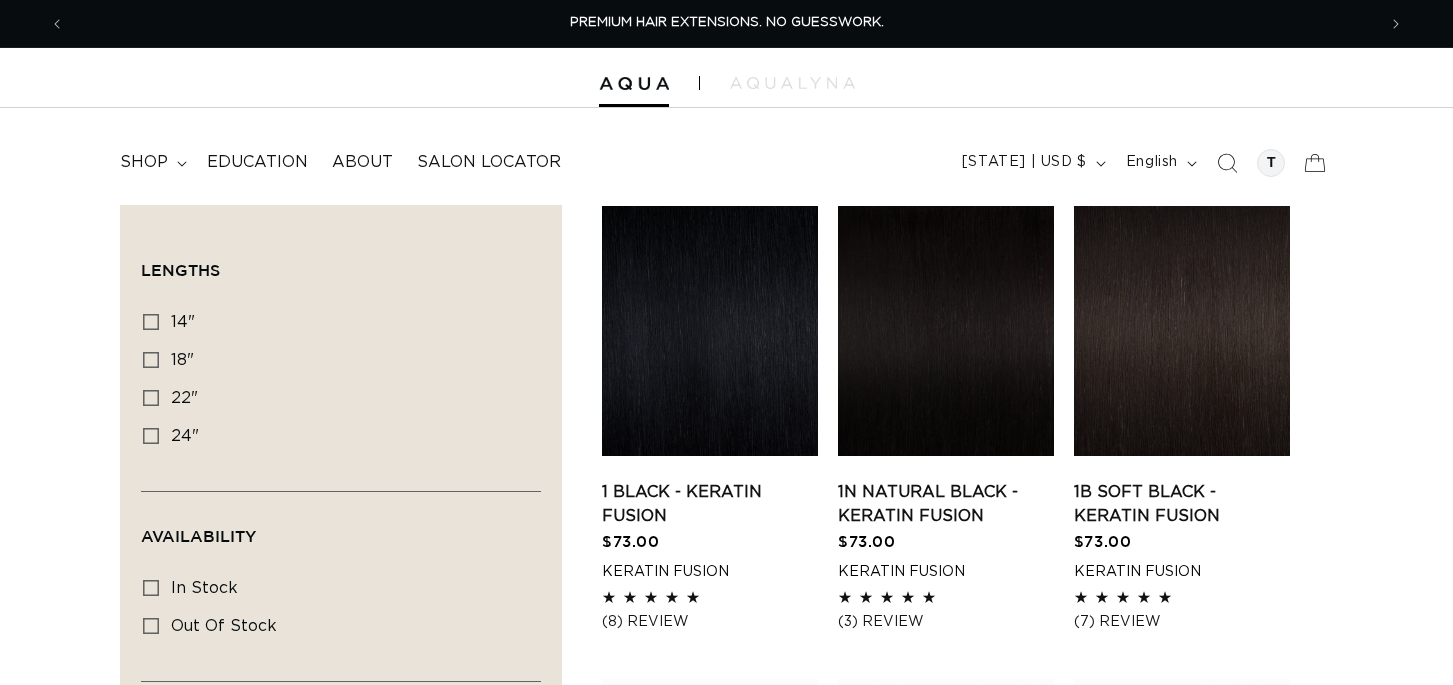 scroll, scrollTop: 0, scrollLeft: 0, axis: both 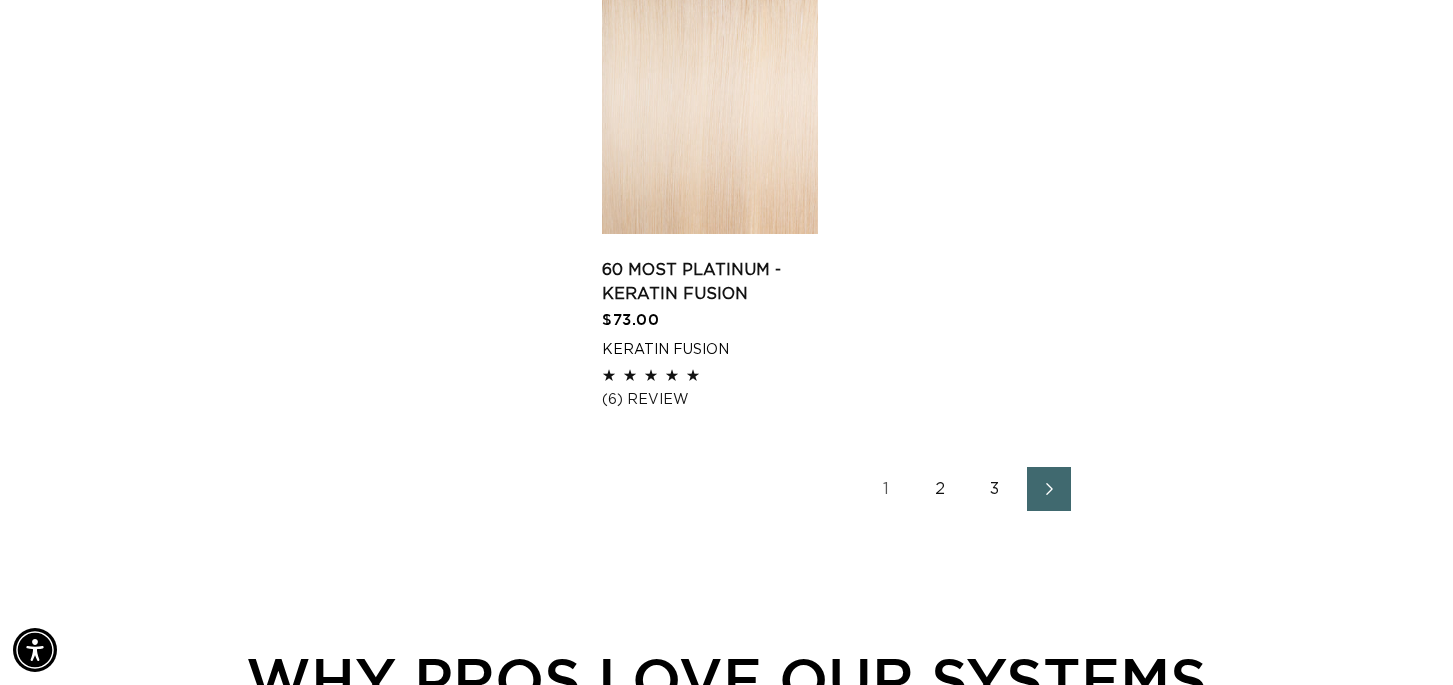 click on "2" at bounding box center (941, 489) 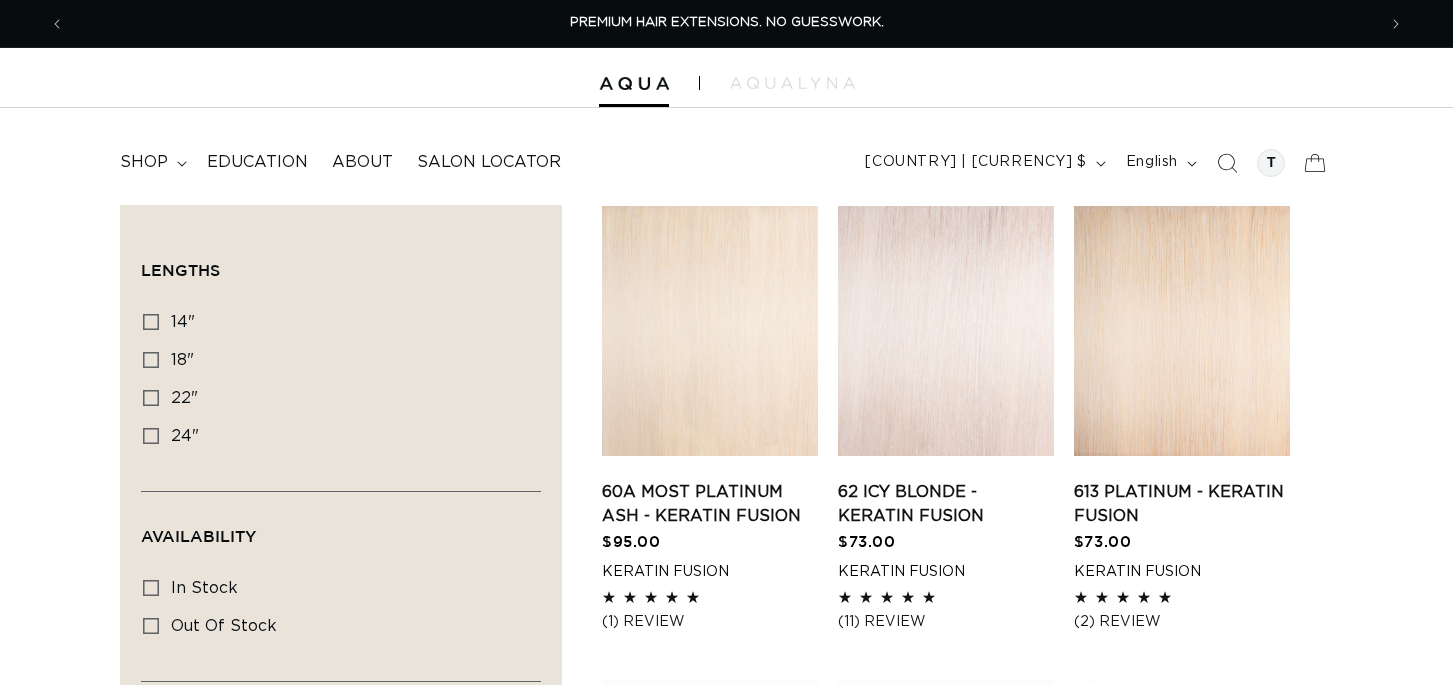 scroll, scrollTop: 0, scrollLeft: 0, axis: both 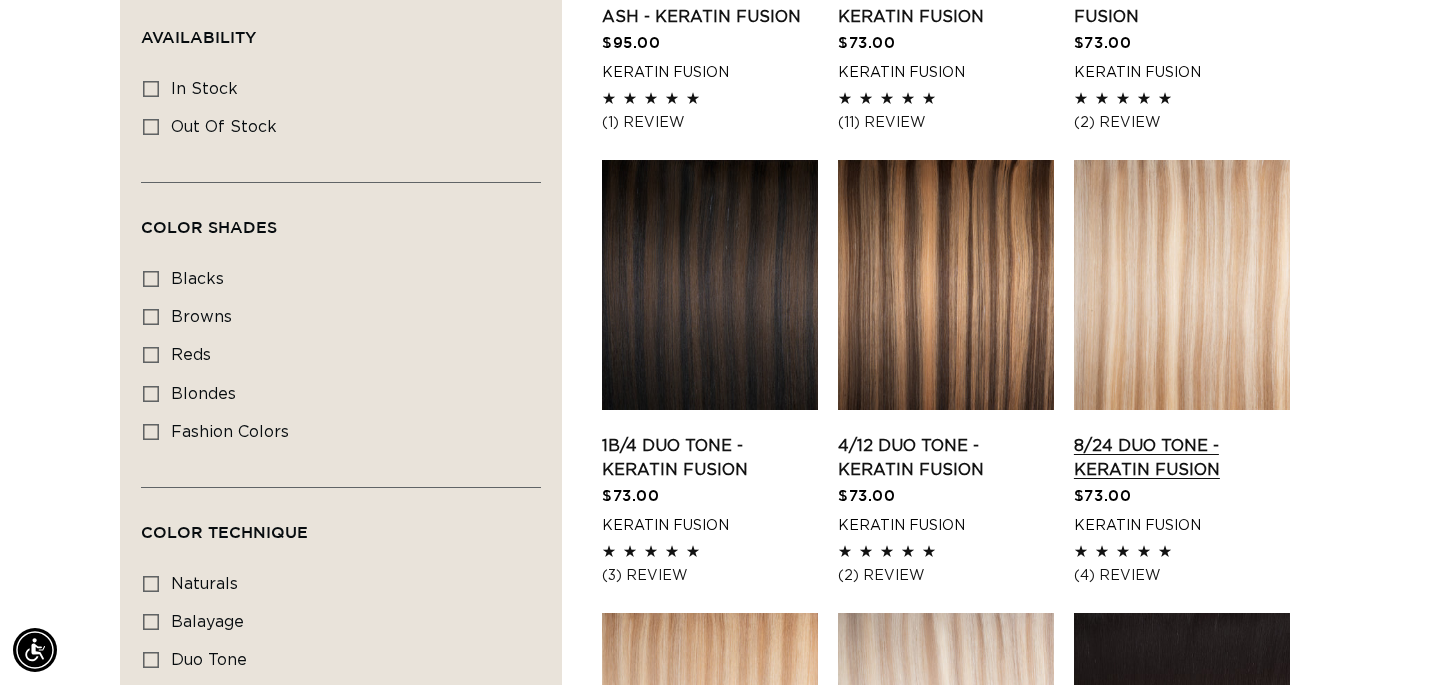 click on "8/24 Duo Tone - Keratin Fusion" at bounding box center [1182, 458] 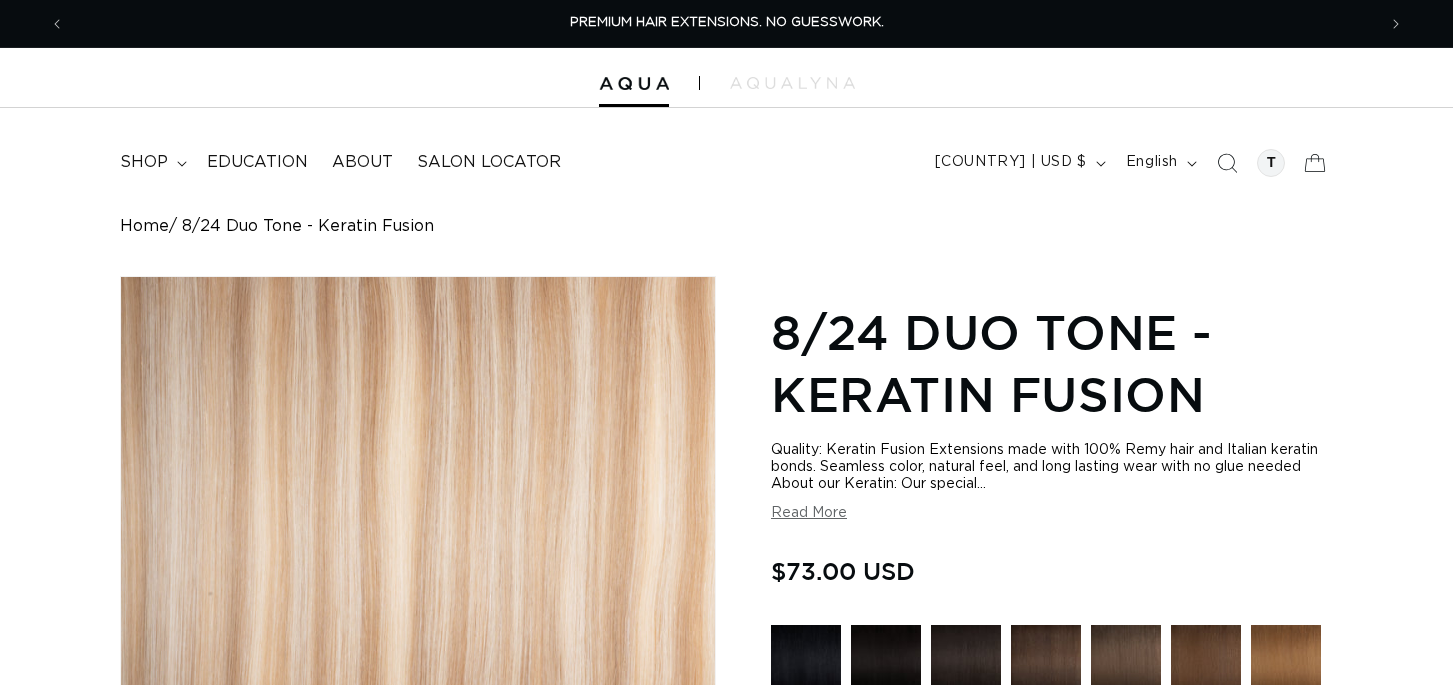 scroll, scrollTop: 0, scrollLeft: 0, axis: both 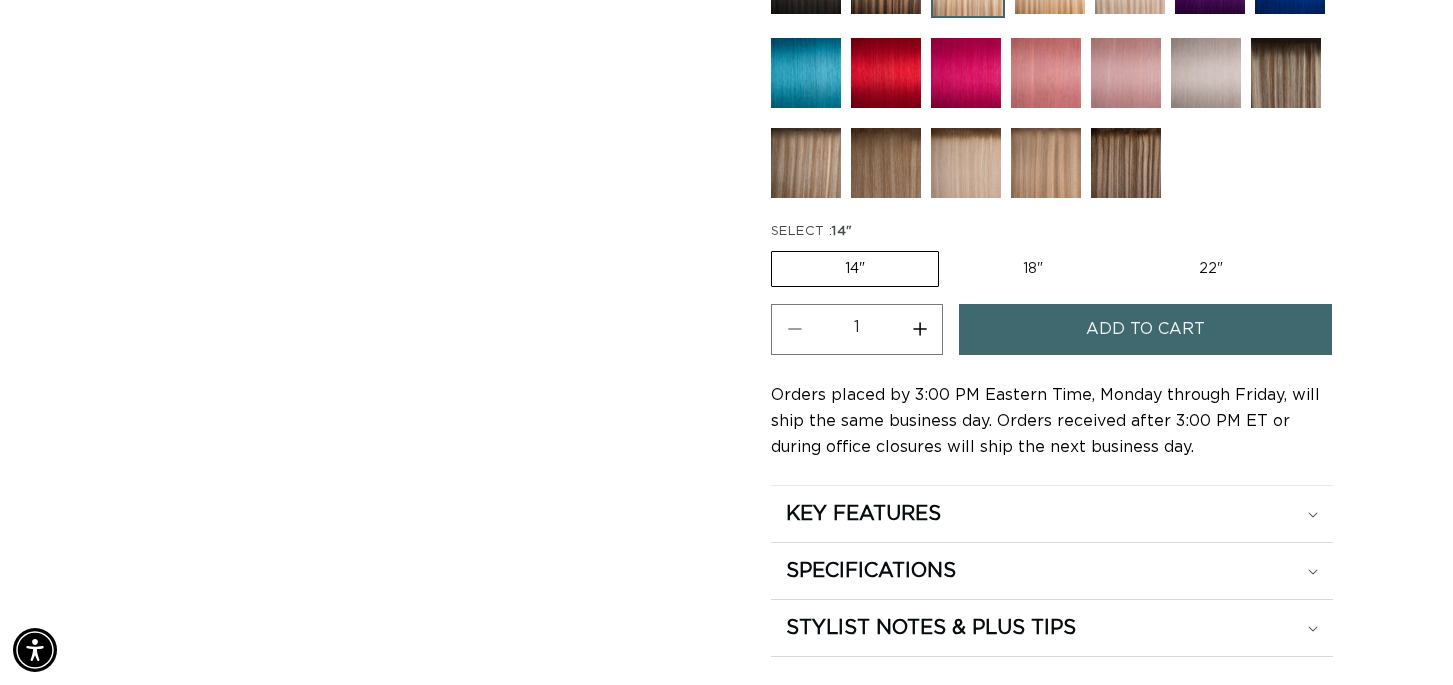 click on "18" Variant sold out or unavailable" at bounding box center (1033, 269) 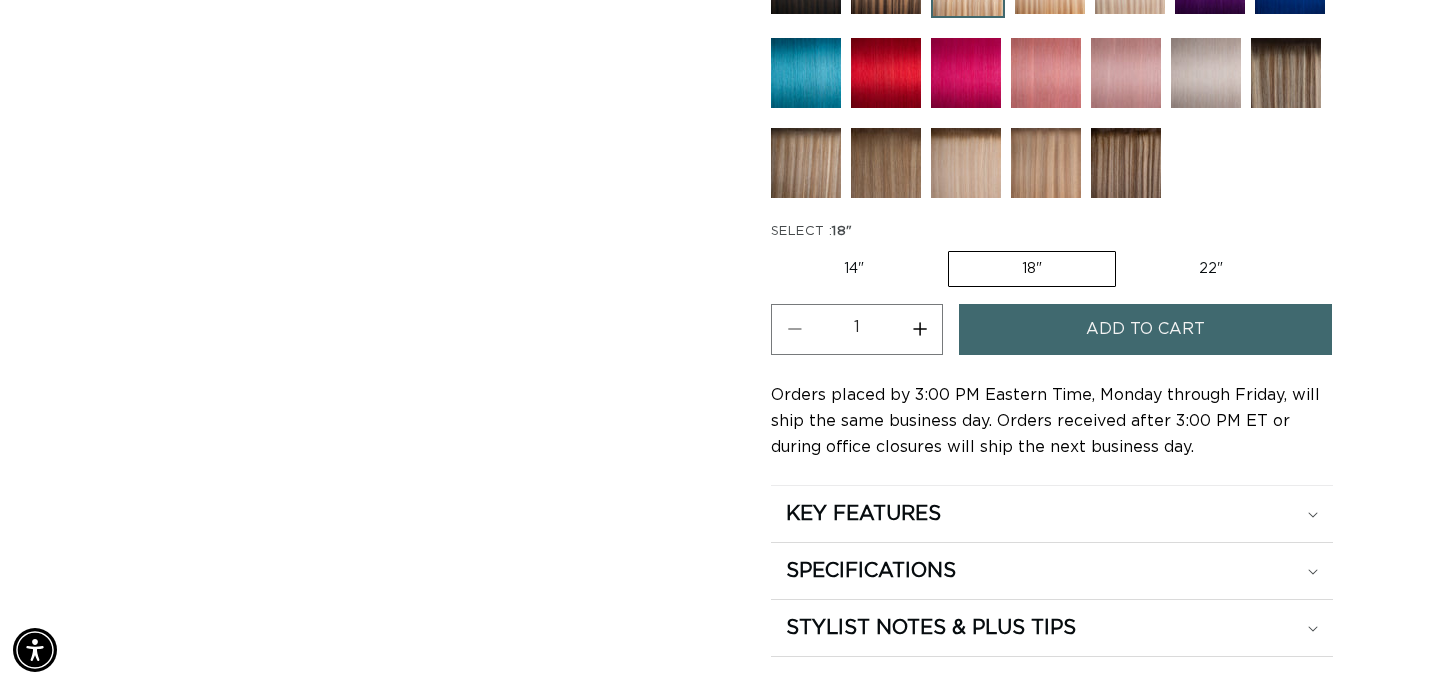 scroll, scrollTop: 0, scrollLeft: 2622, axis: horizontal 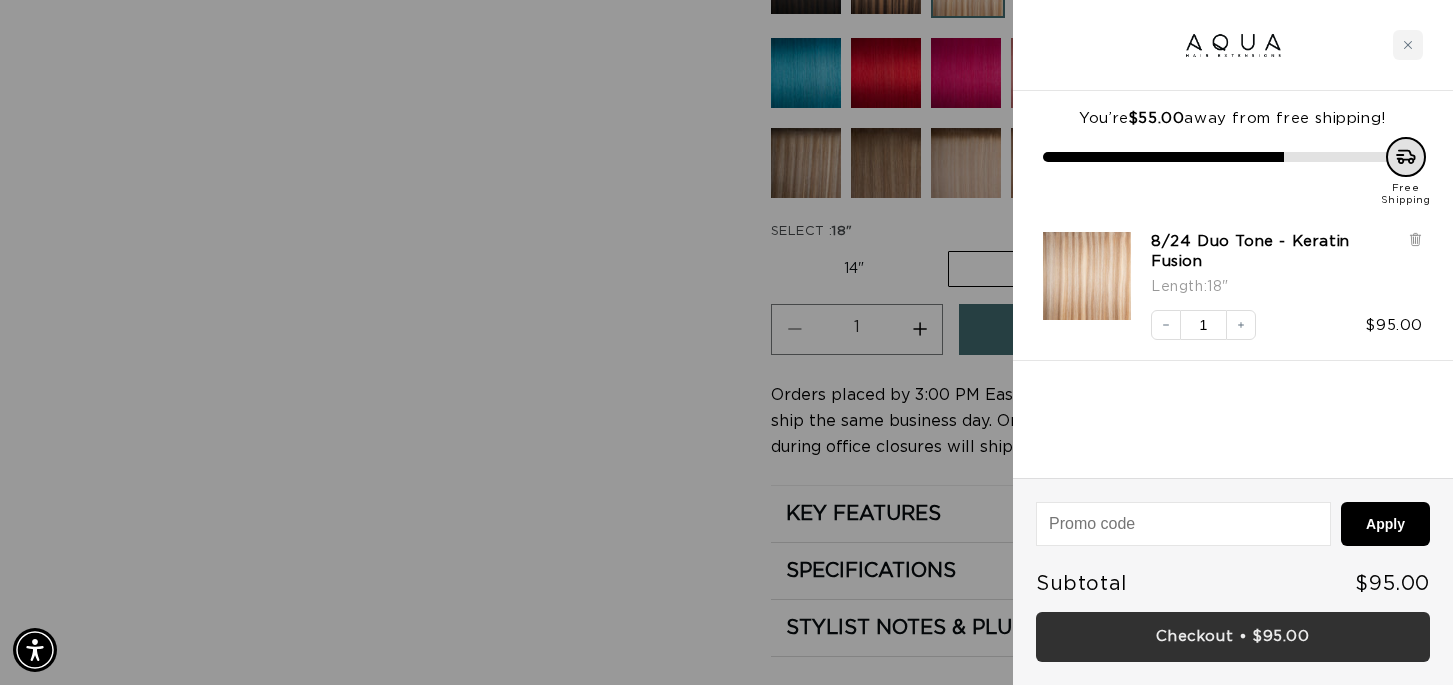 click on "Checkout • $95.00" at bounding box center (1233, 637) 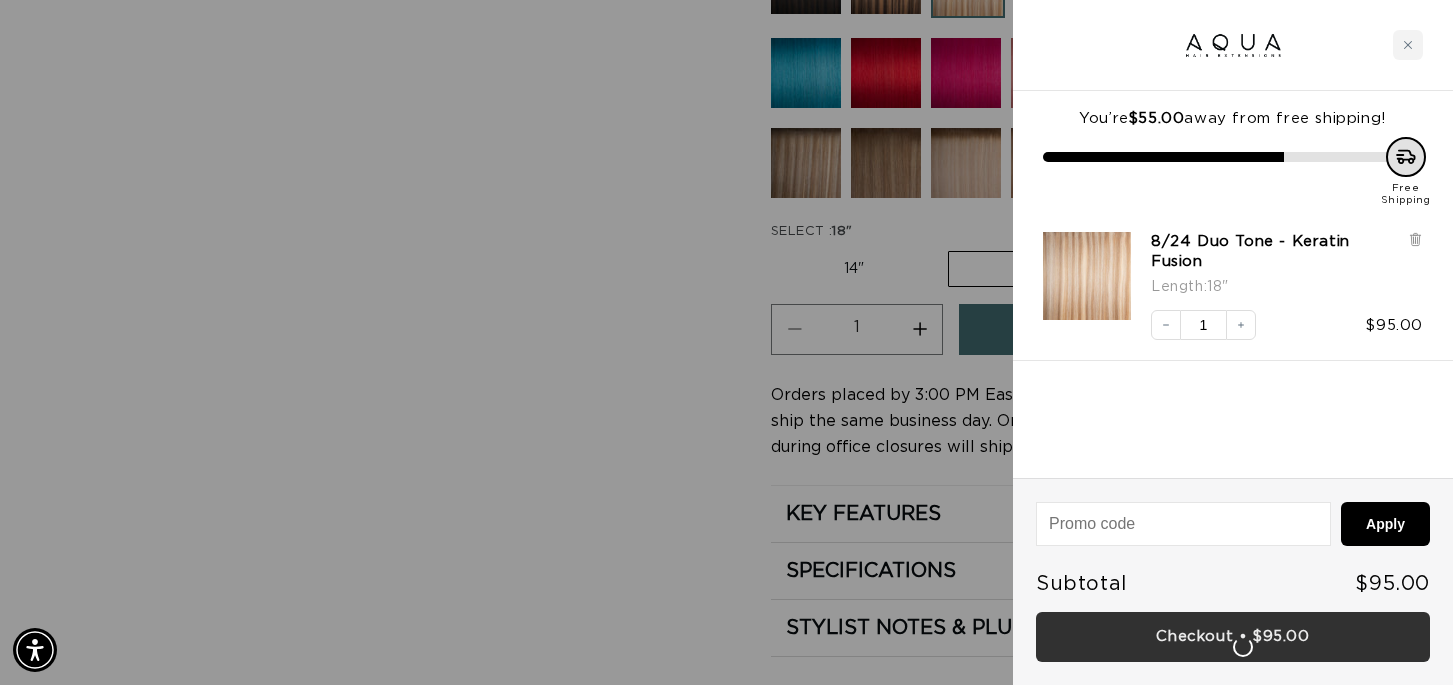 scroll, scrollTop: 0, scrollLeft: 2622, axis: horizontal 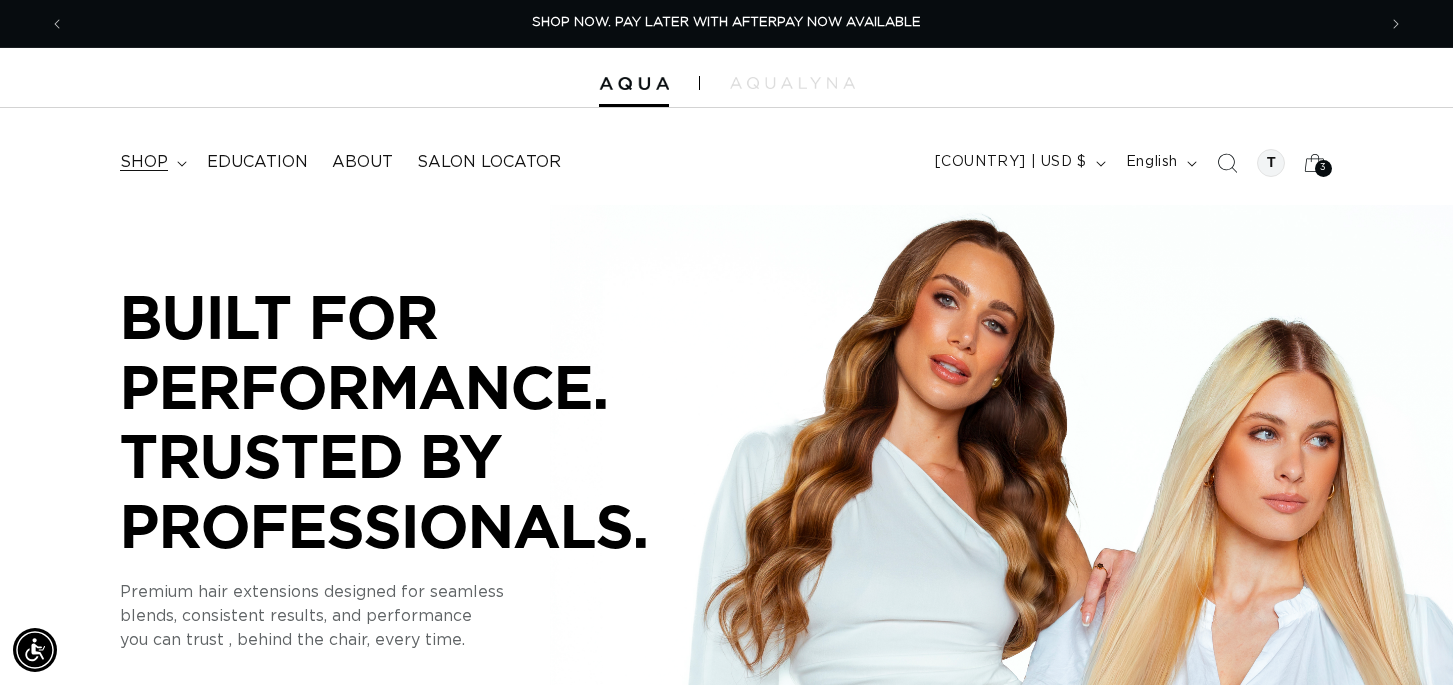 click on "shop" at bounding box center (151, 162) 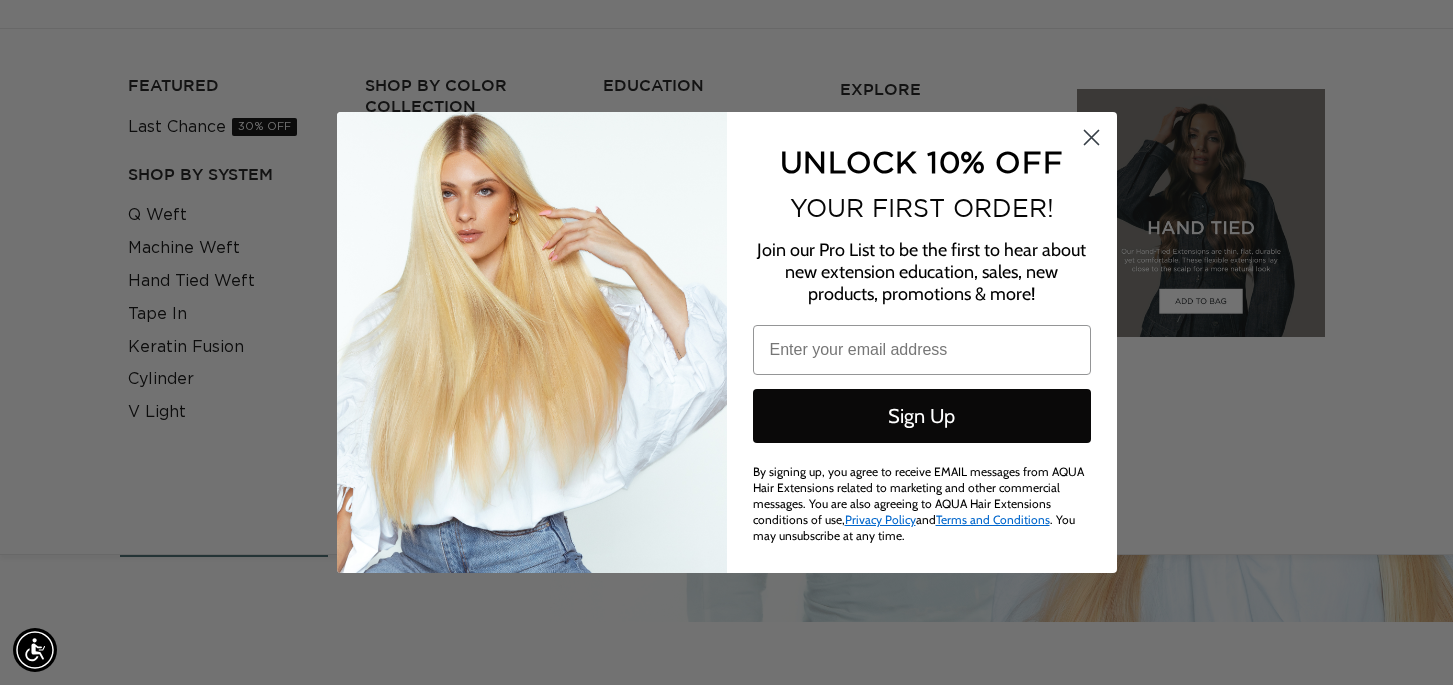 scroll, scrollTop: 178, scrollLeft: 0, axis: vertical 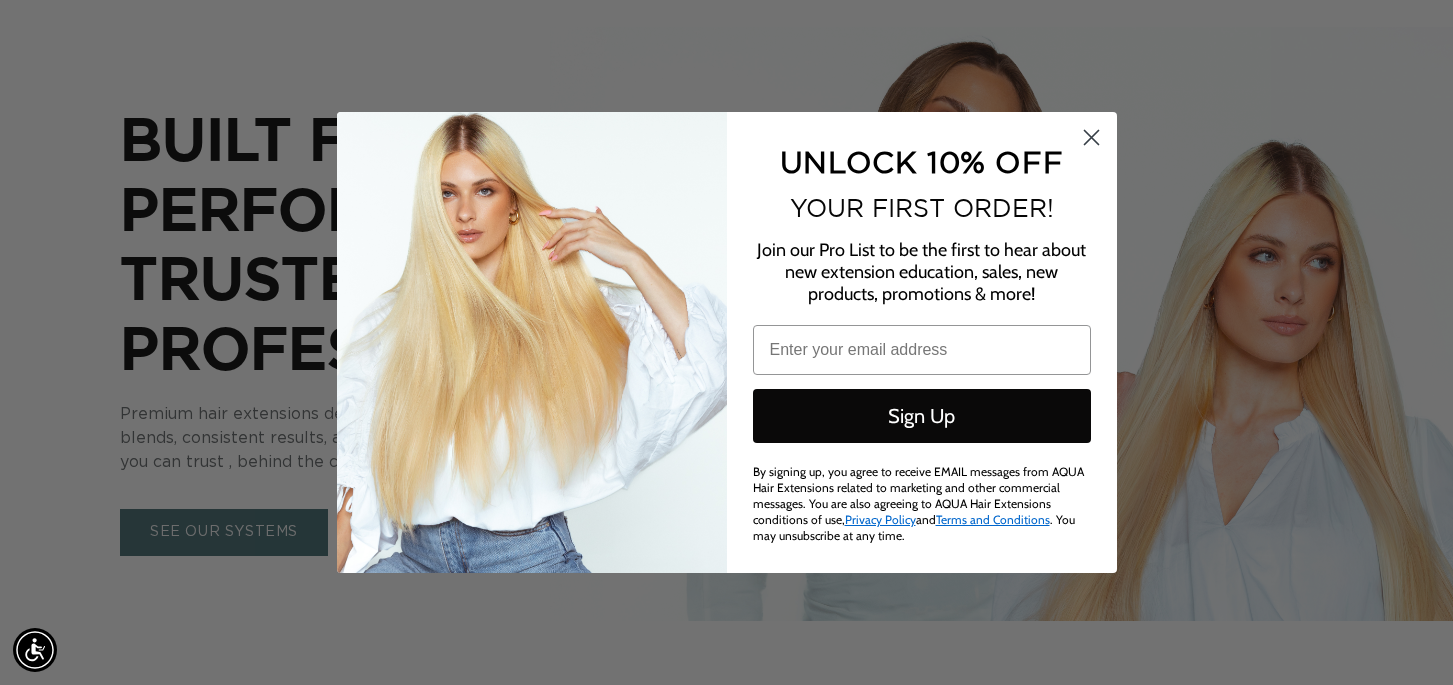 click 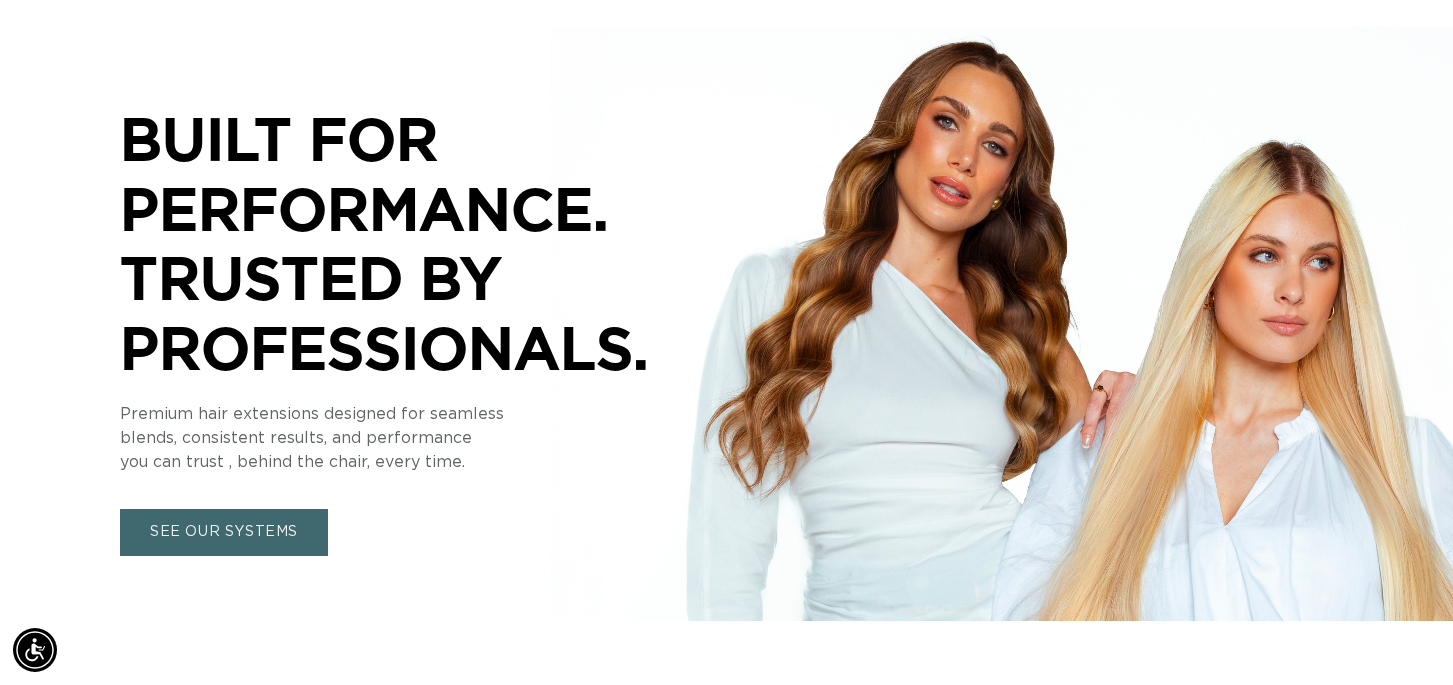 scroll, scrollTop: 0, scrollLeft: 0, axis: both 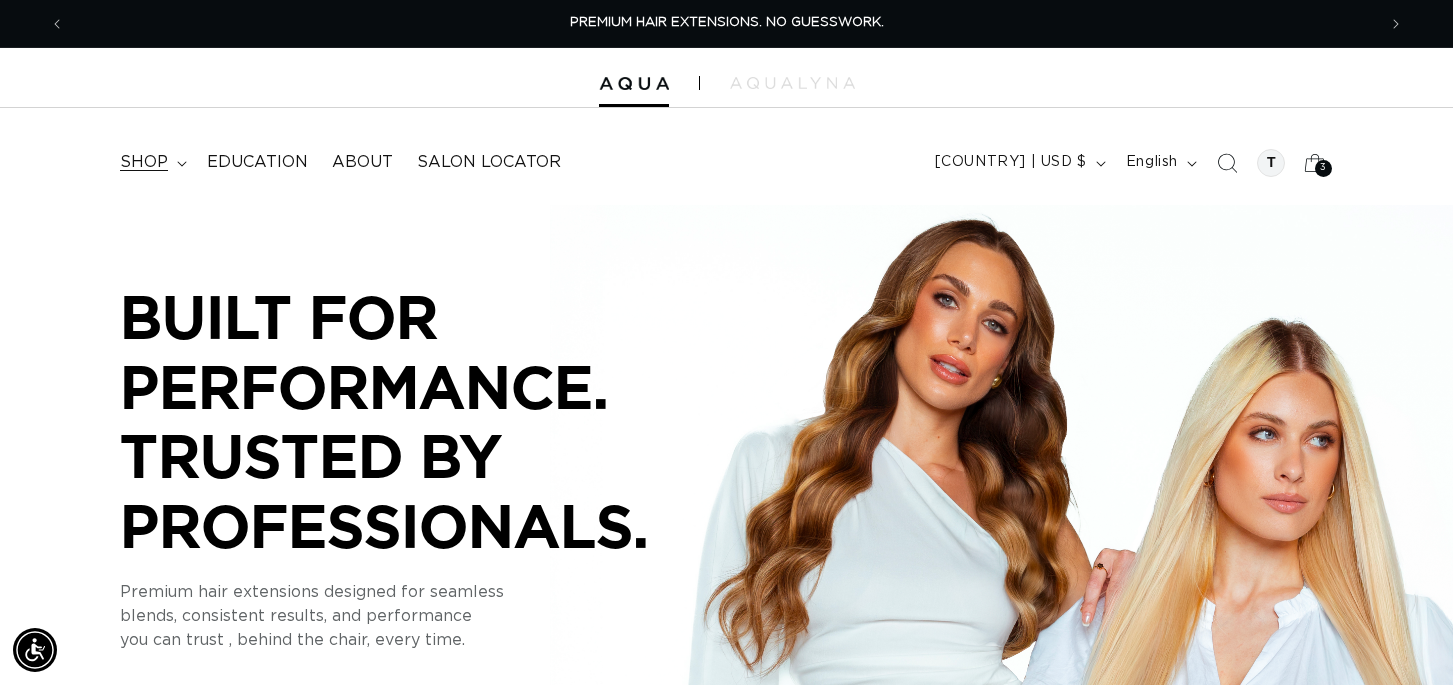 click on "shop" at bounding box center [144, 162] 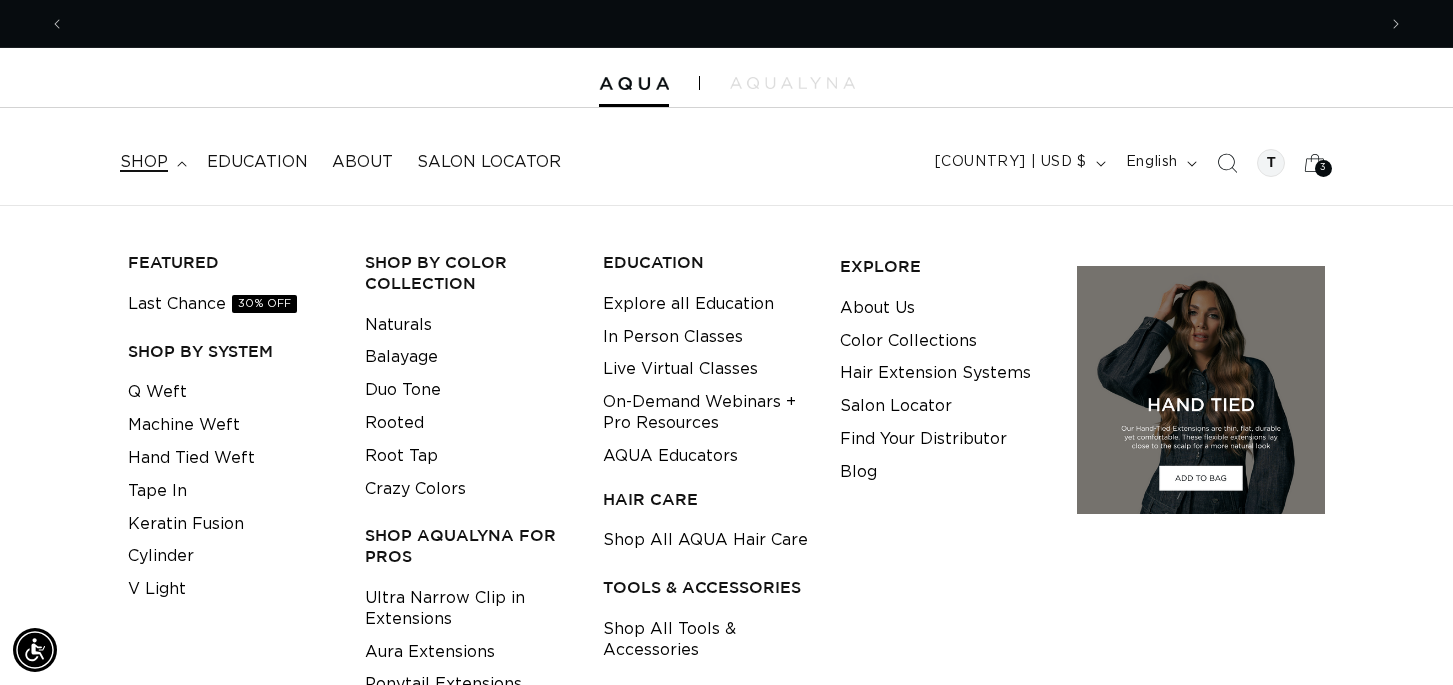 scroll, scrollTop: 0, scrollLeft: 1311, axis: horizontal 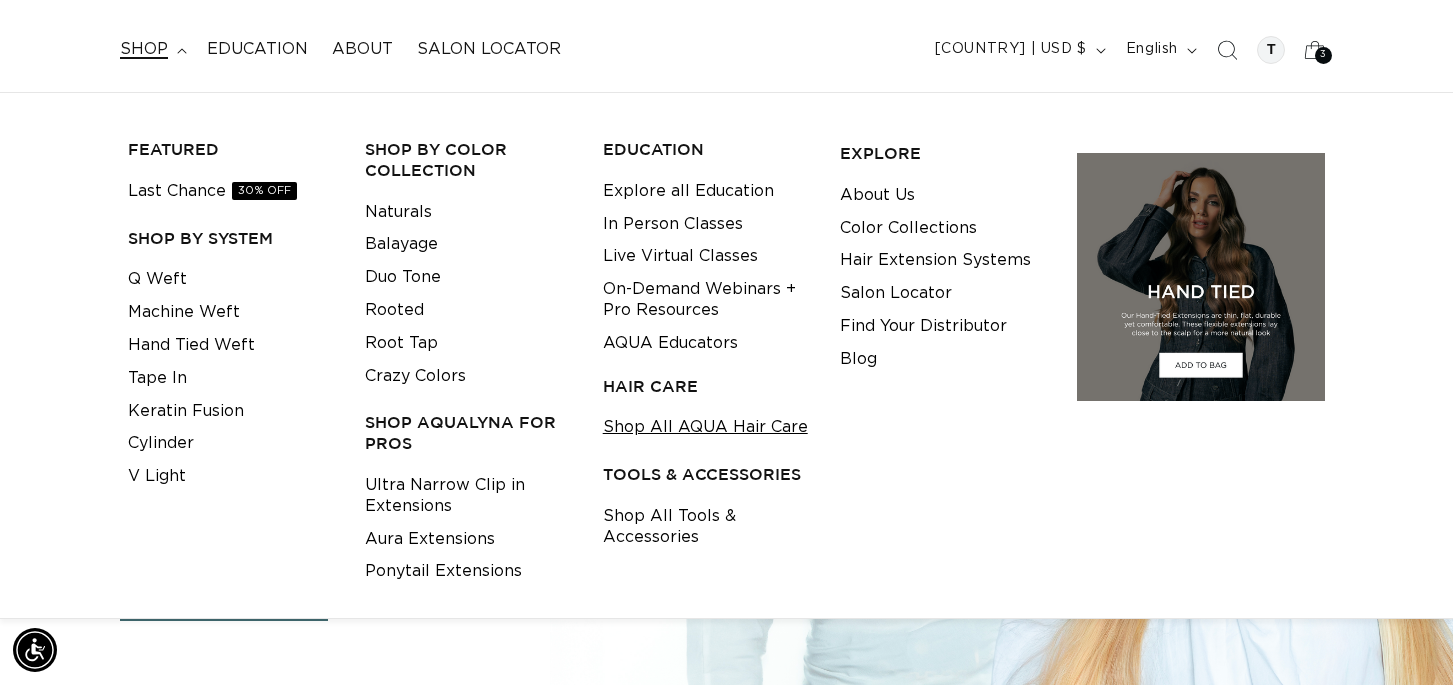 click on "Shop All AQUA Hair Care" at bounding box center (705, 427) 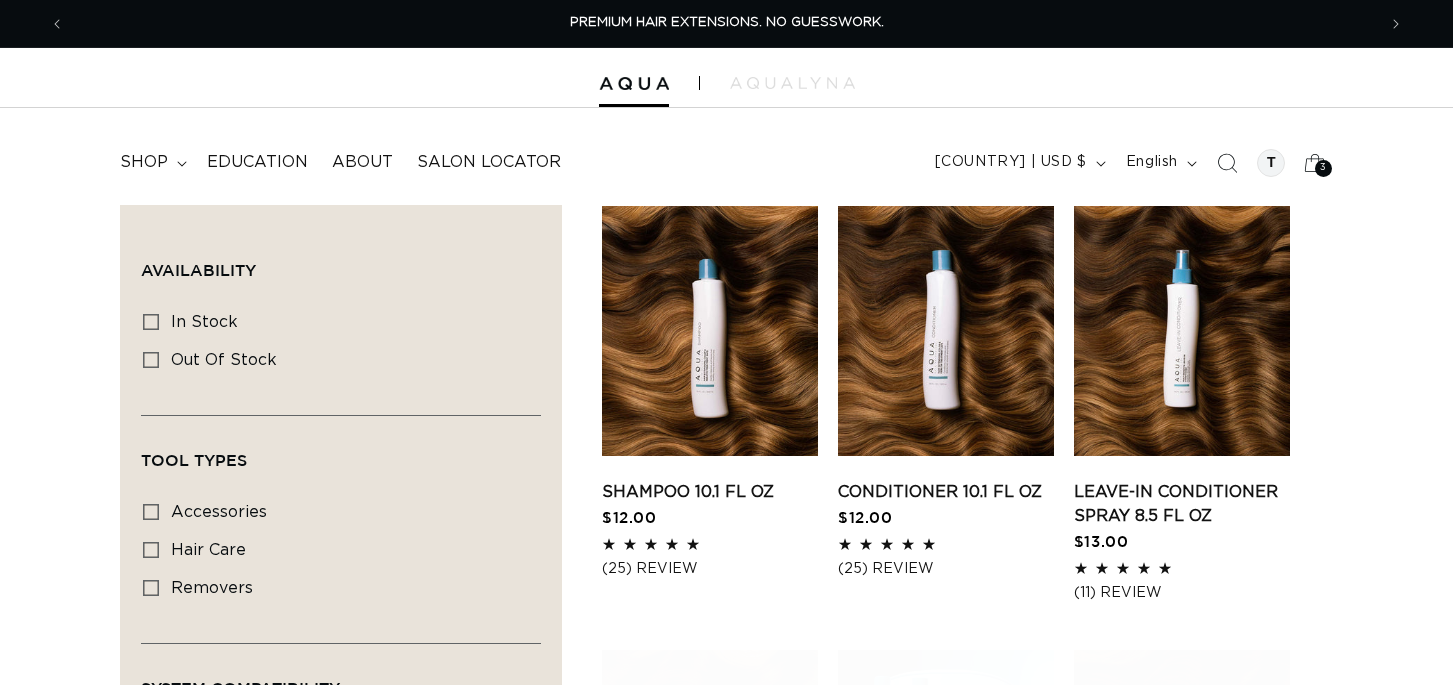 scroll, scrollTop: 0, scrollLeft: 0, axis: both 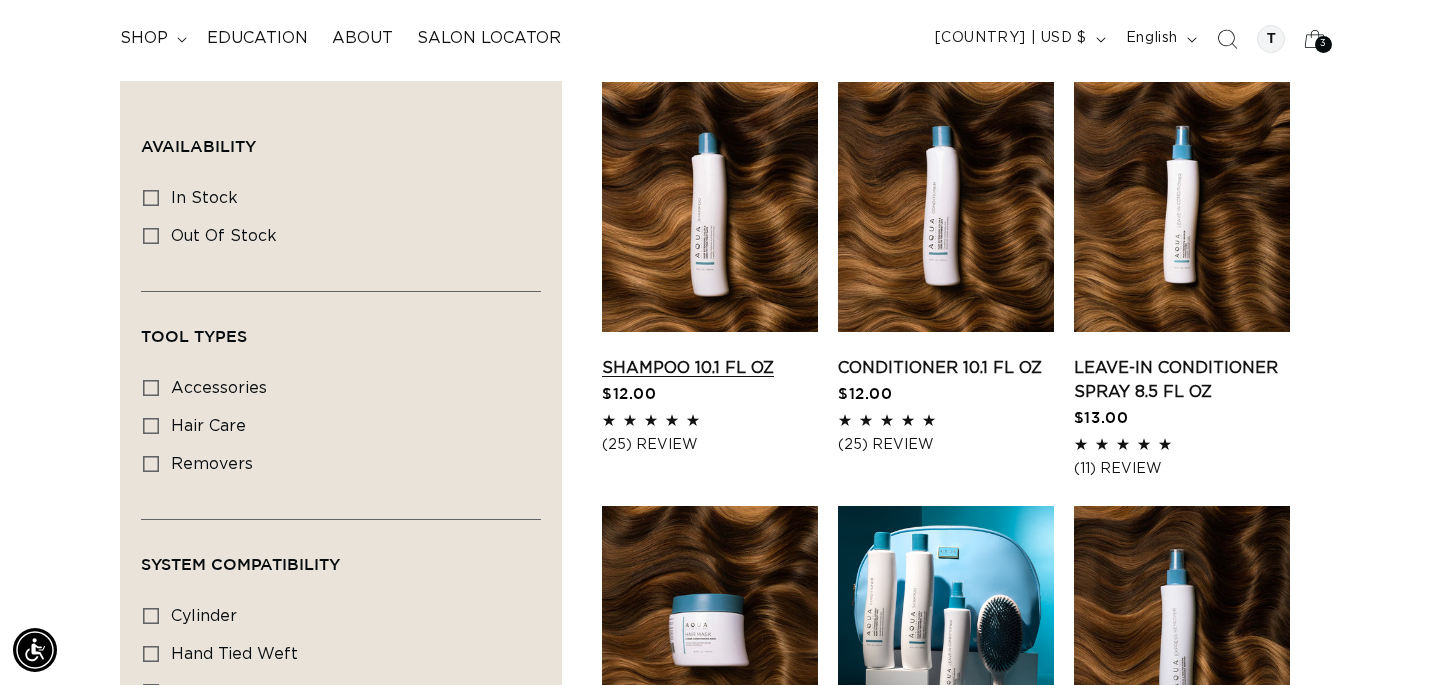 click on "Shampoo 10.1 fl oz" at bounding box center (710, 368) 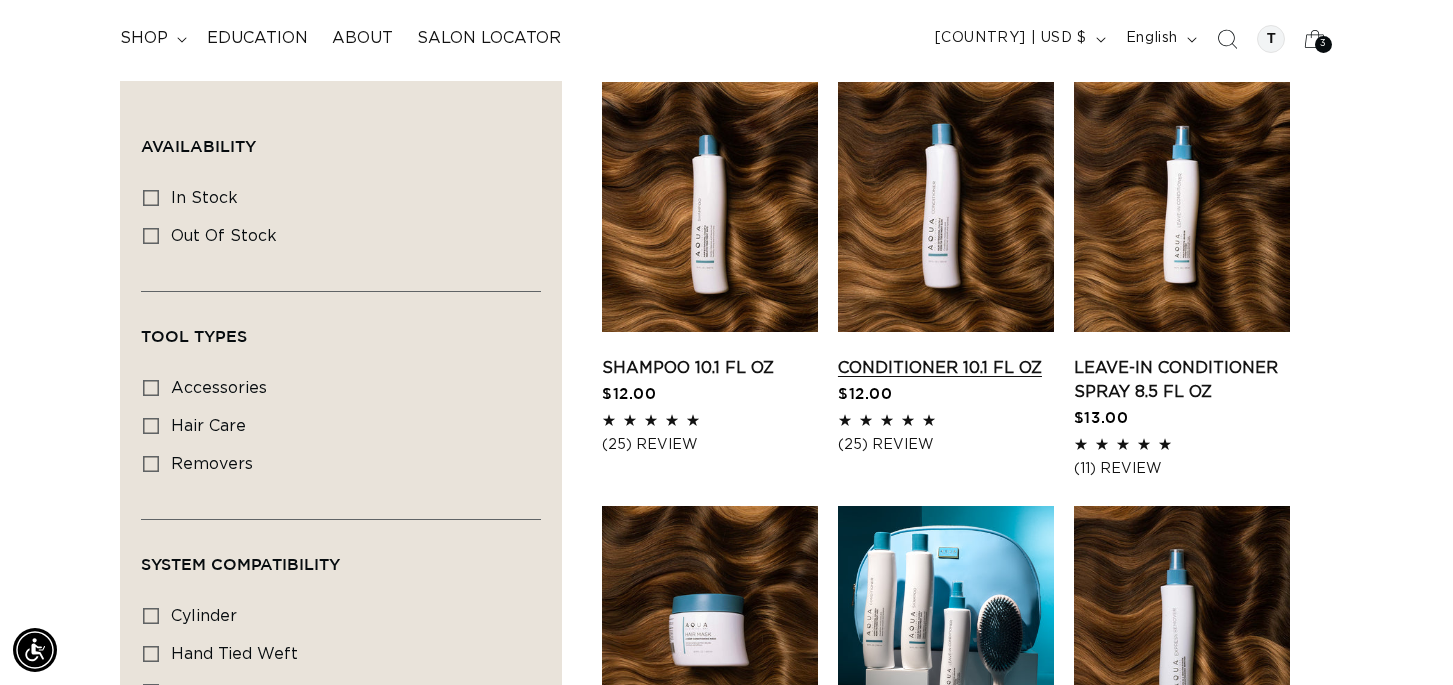 click on "Conditioner 10.1 fl oz" at bounding box center (946, 368) 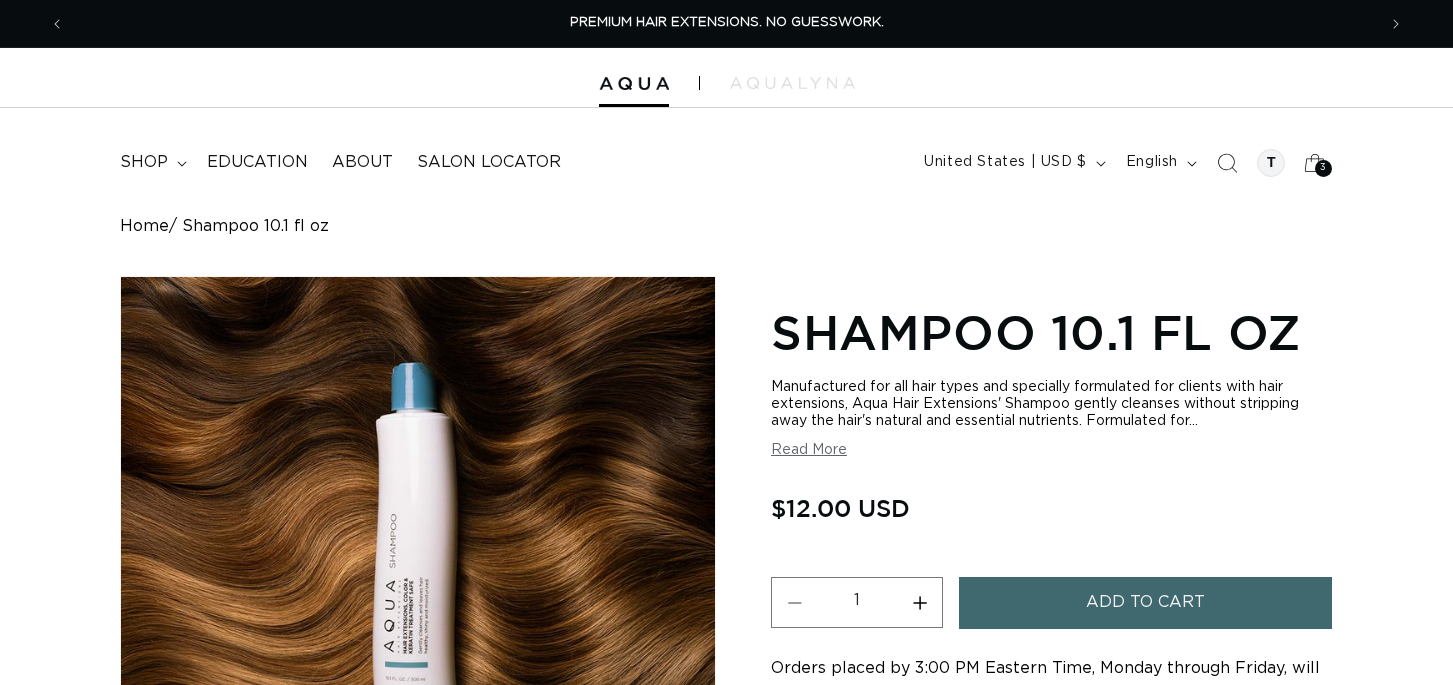 scroll, scrollTop: 0, scrollLeft: 0, axis: both 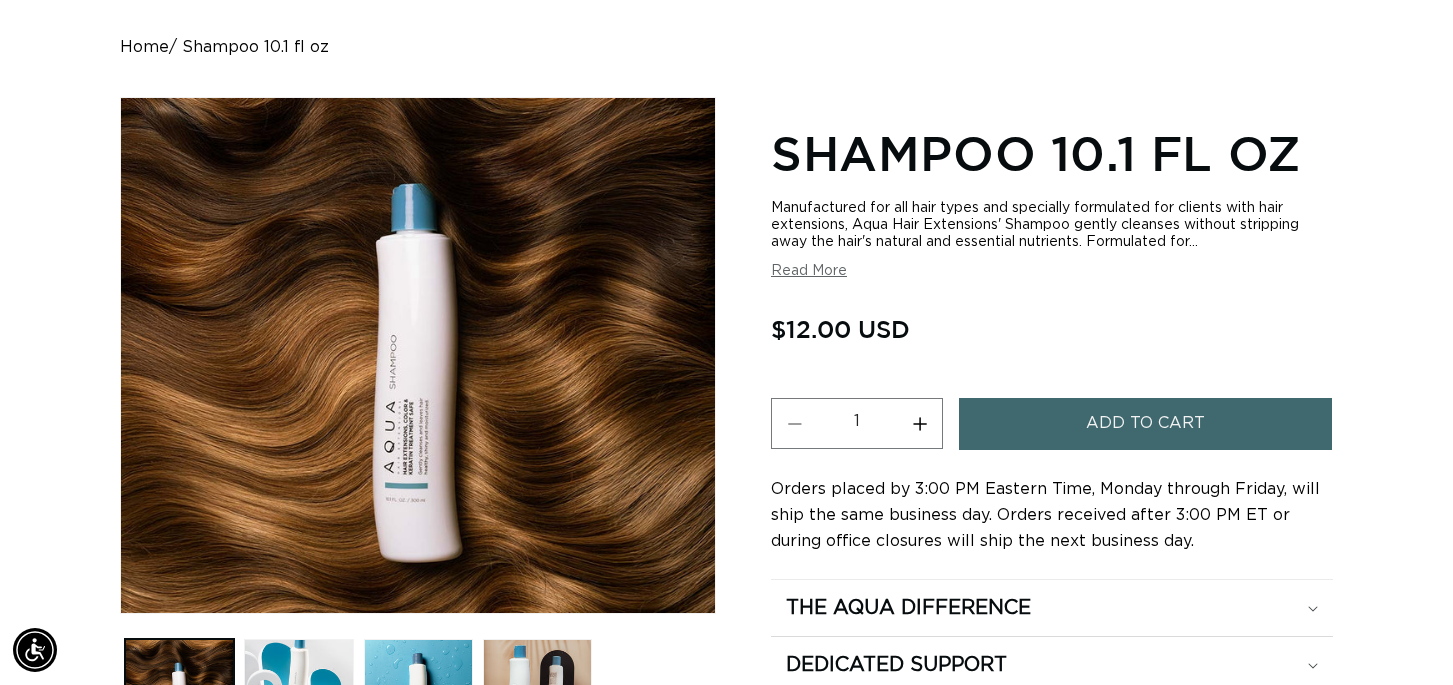 click on "Increase quantity for Shampoo 10.1 fl oz" at bounding box center (919, 423) 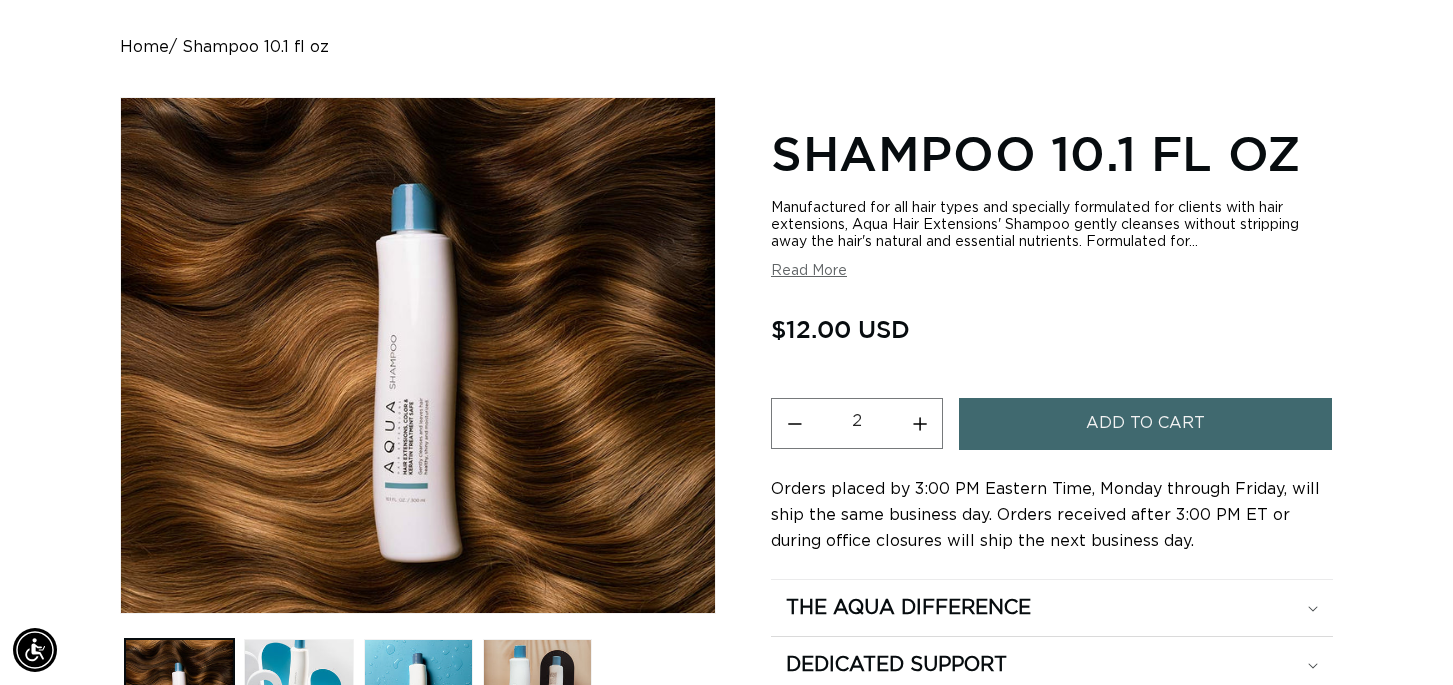 click on "Add to cart" at bounding box center (1145, 423) 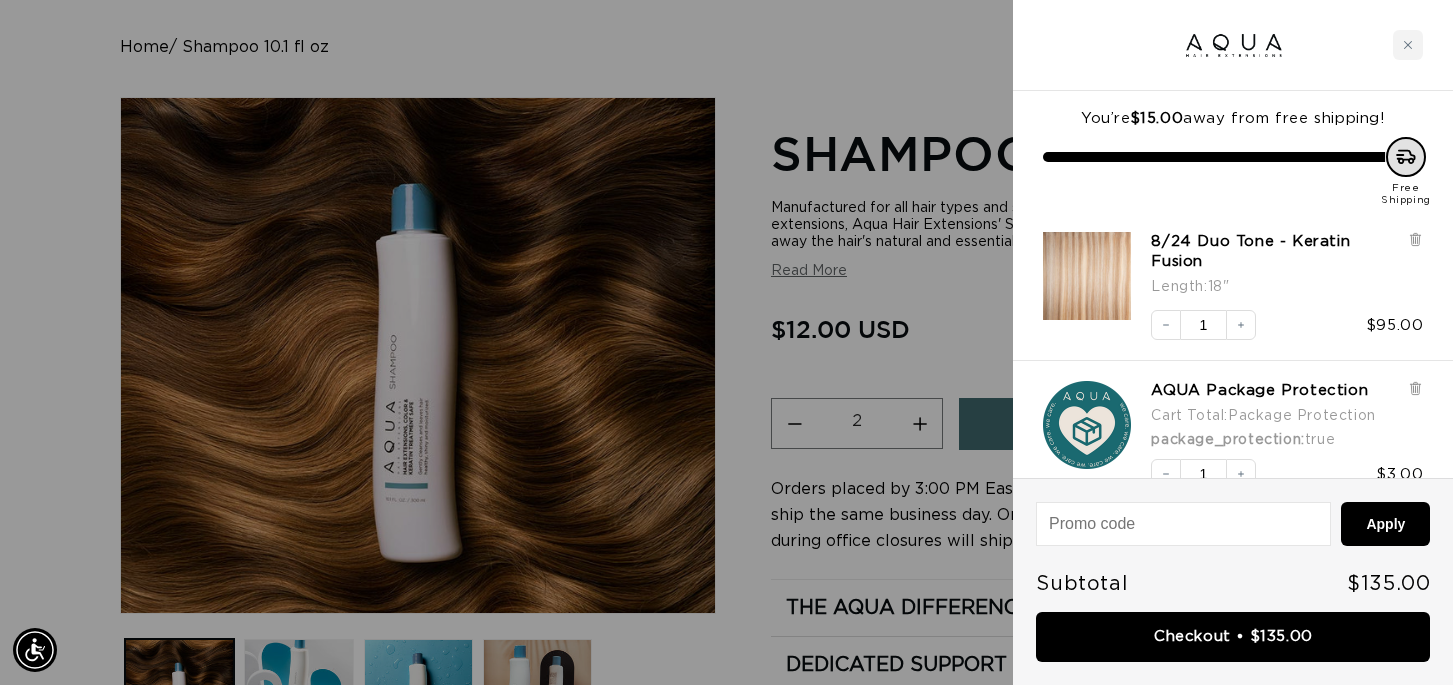 scroll, scrollTop: 0, scrollLeft: 2622, axis: horizontal 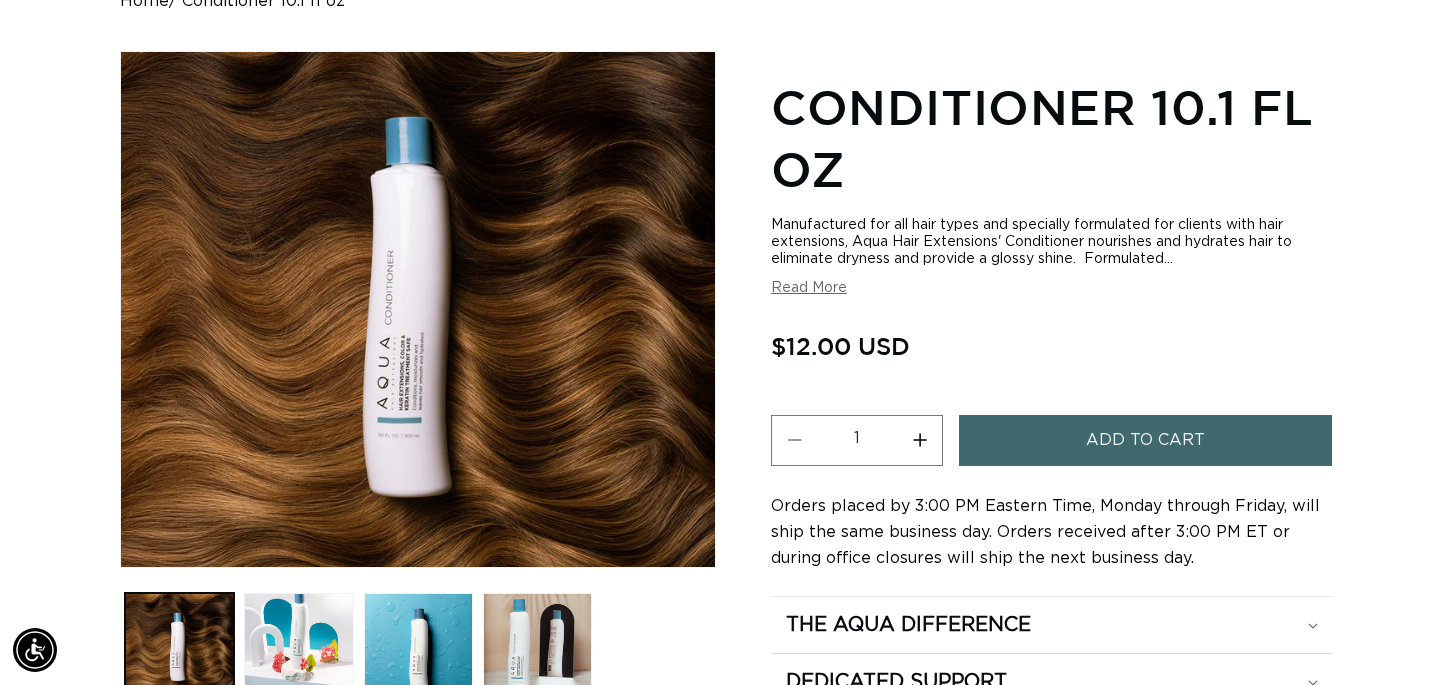 click on "Increase quantity for Conditioner 10.1 fl oz" at bounding box center (919, 440) 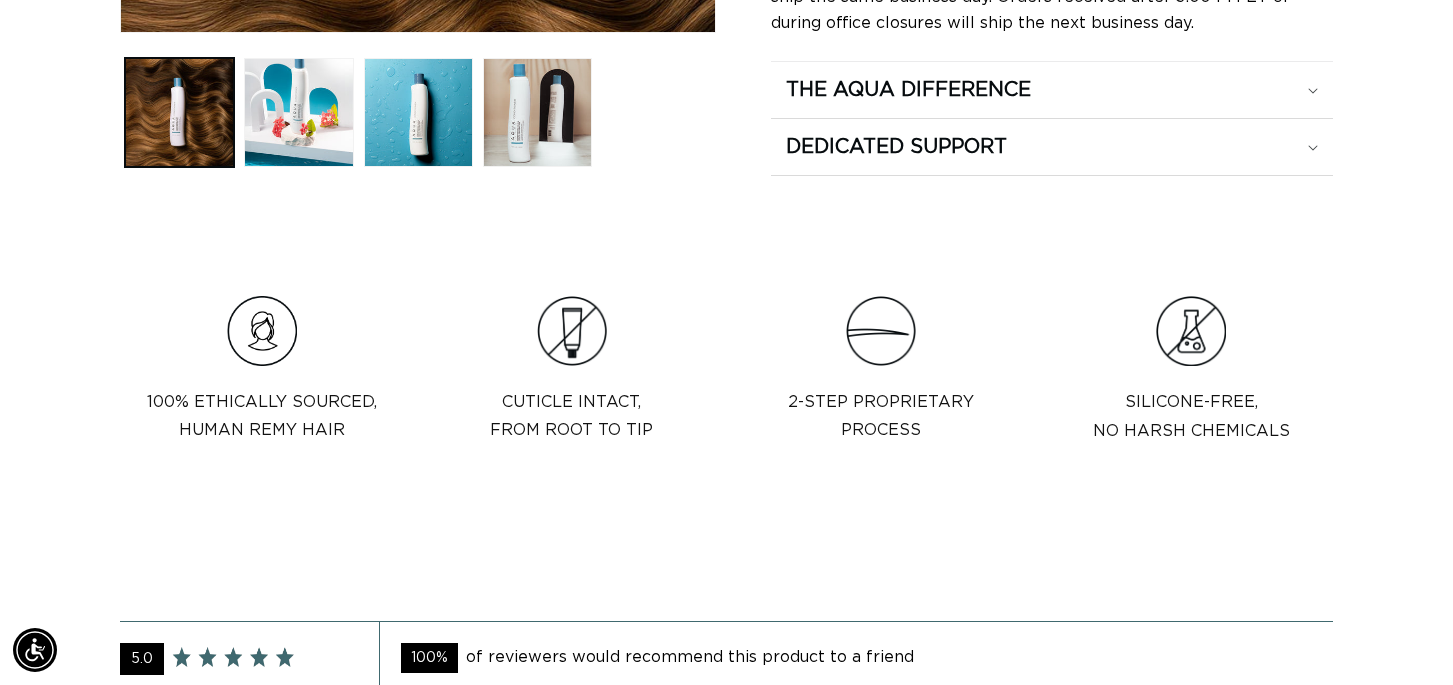 scroll, scrollTop: 833, scrollLeft: 0, axis: vertical 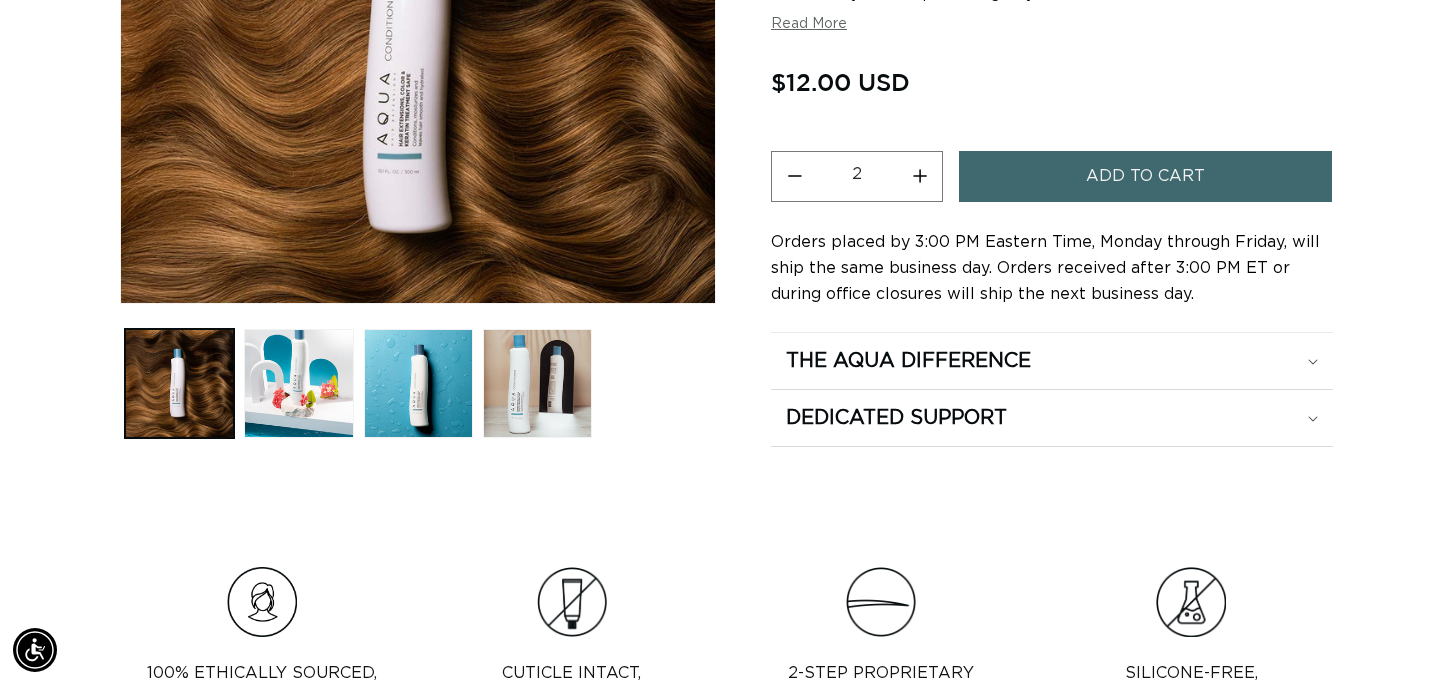 click on "Add to cart" at bounding box center (1145, 176) 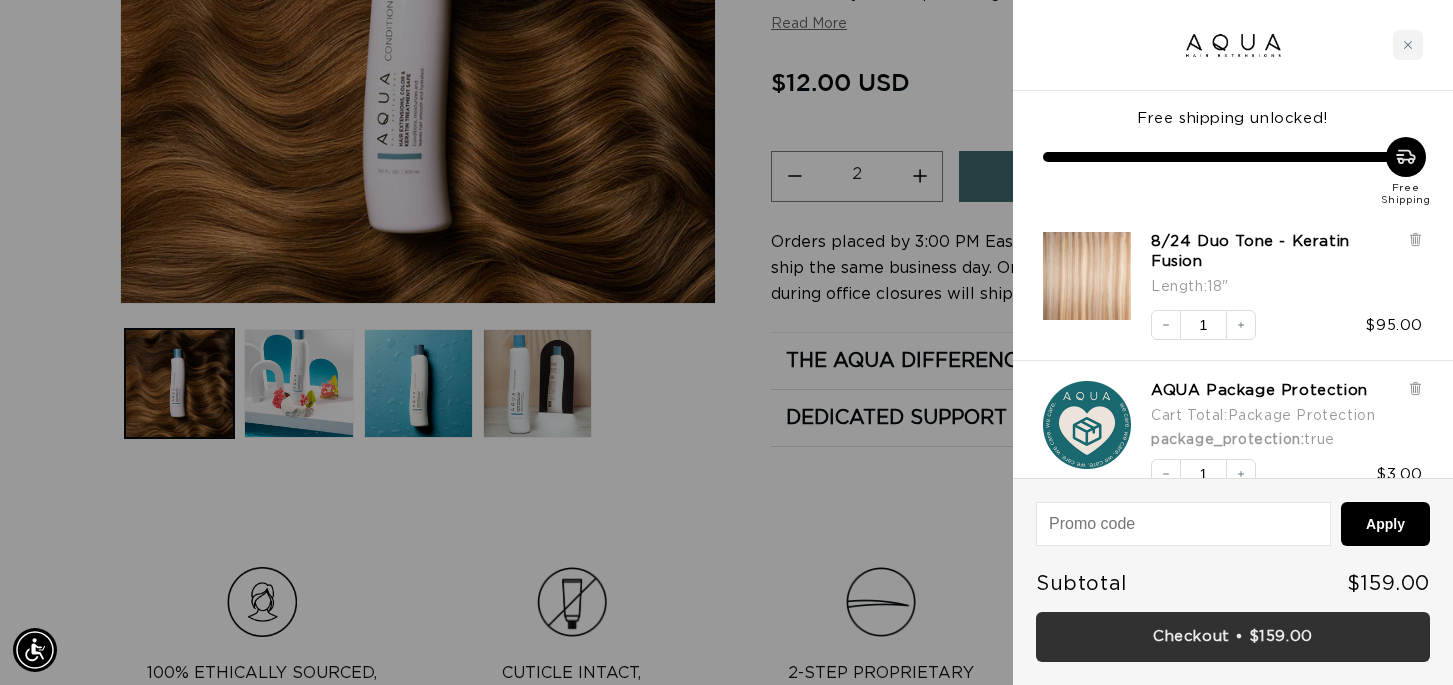 scroll, scrollTop: 0, scrollLeft: 0, axis: both 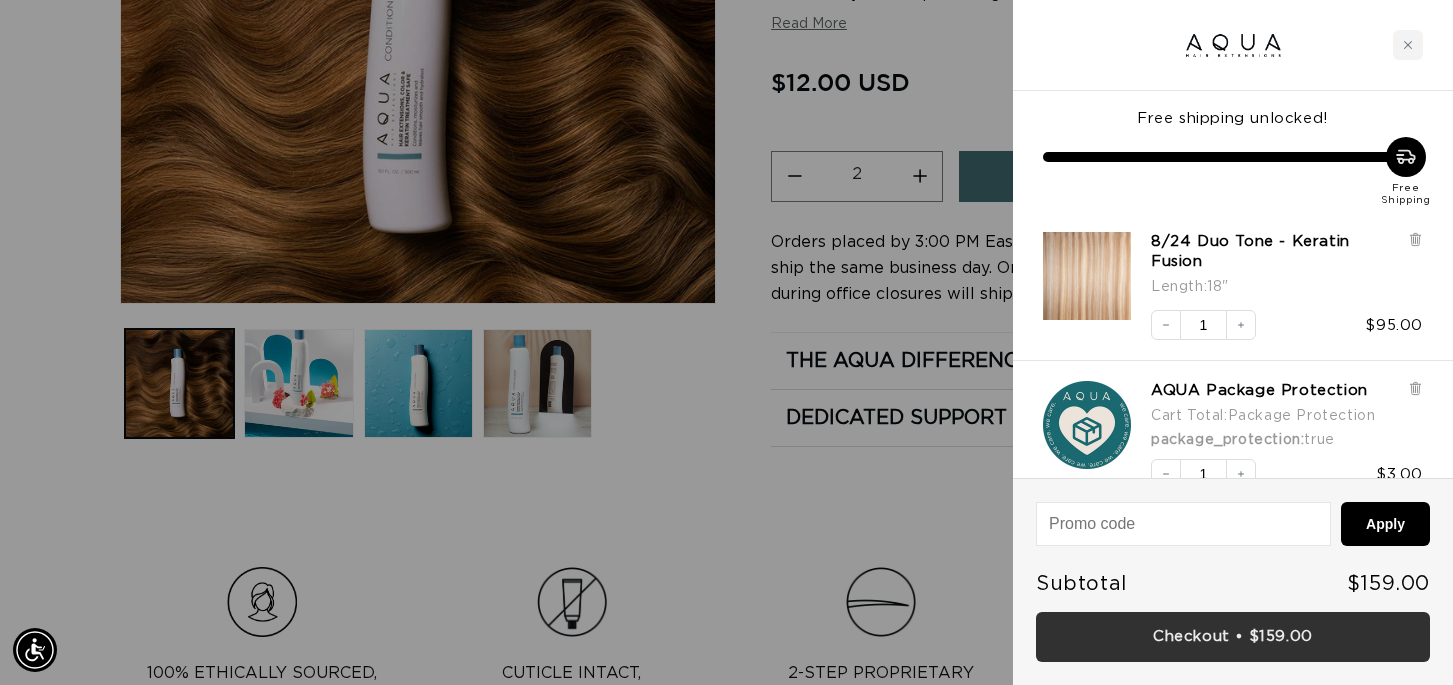 click on "Checkout • $159.00" at bounding box center (1233, 637) 